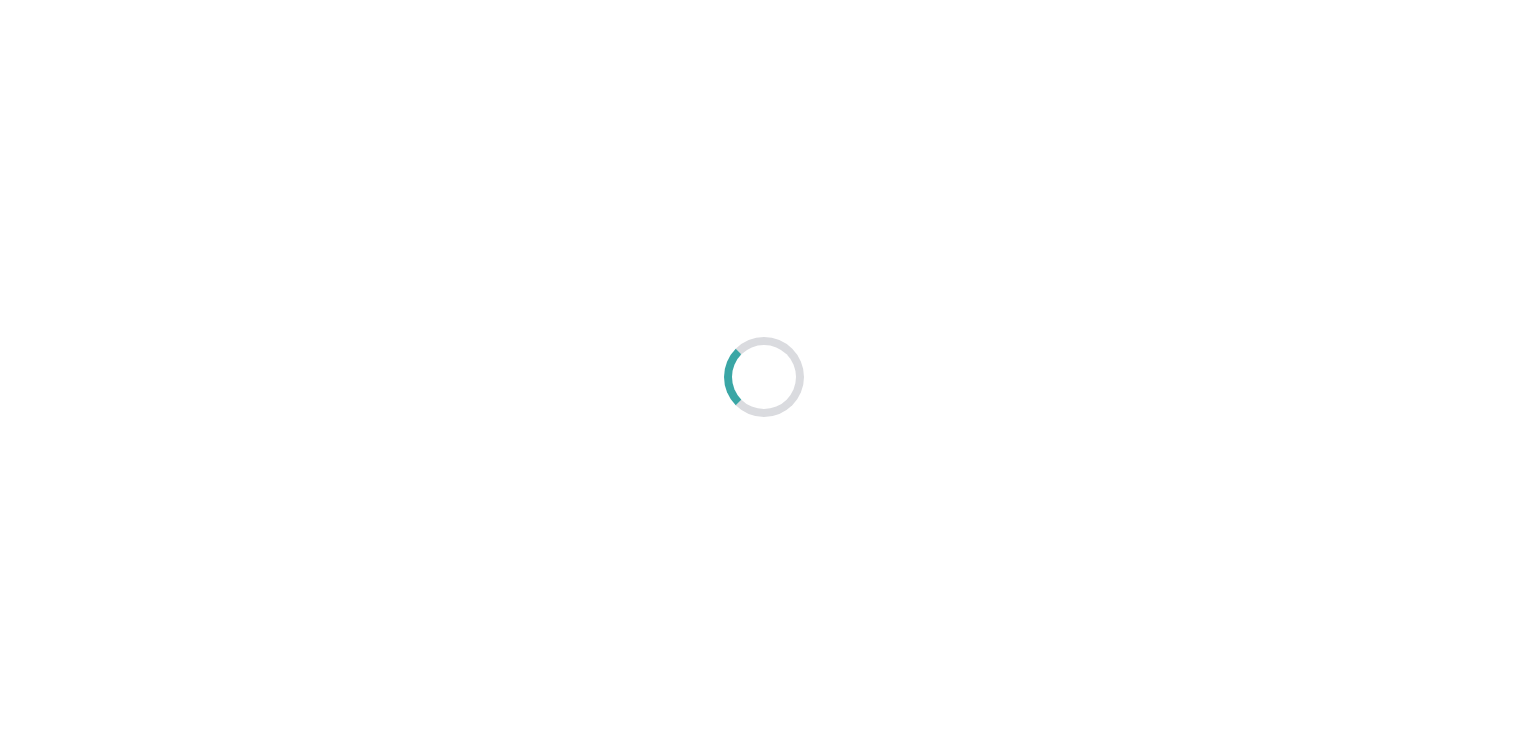scroll, scrollTop: 0, scrollLeft: 0, axis: both 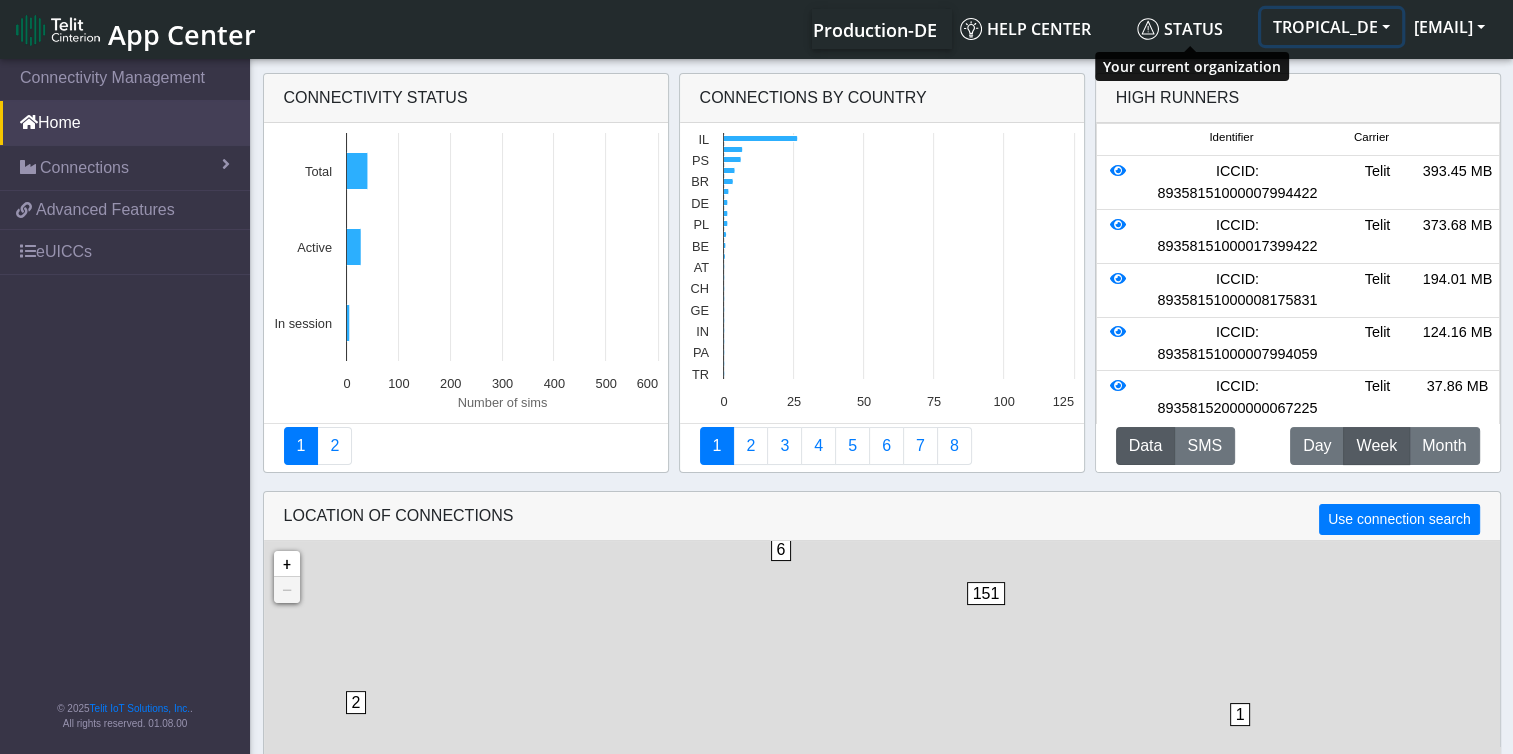 click on "TROPICAL_DE" at bounding box center [1331, 27] 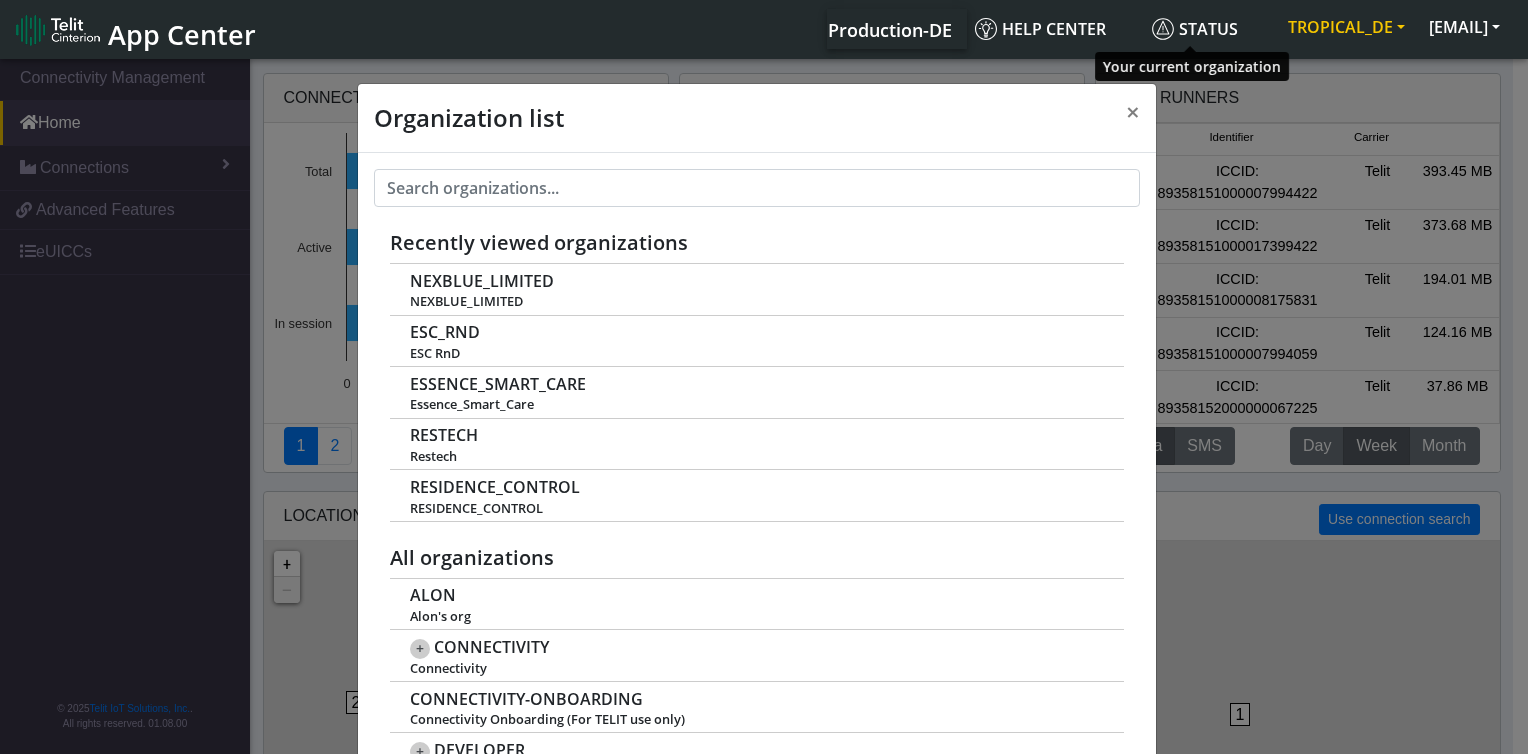 scroll, scrollTop: 7, scrollLeft: 0, axis: vertical 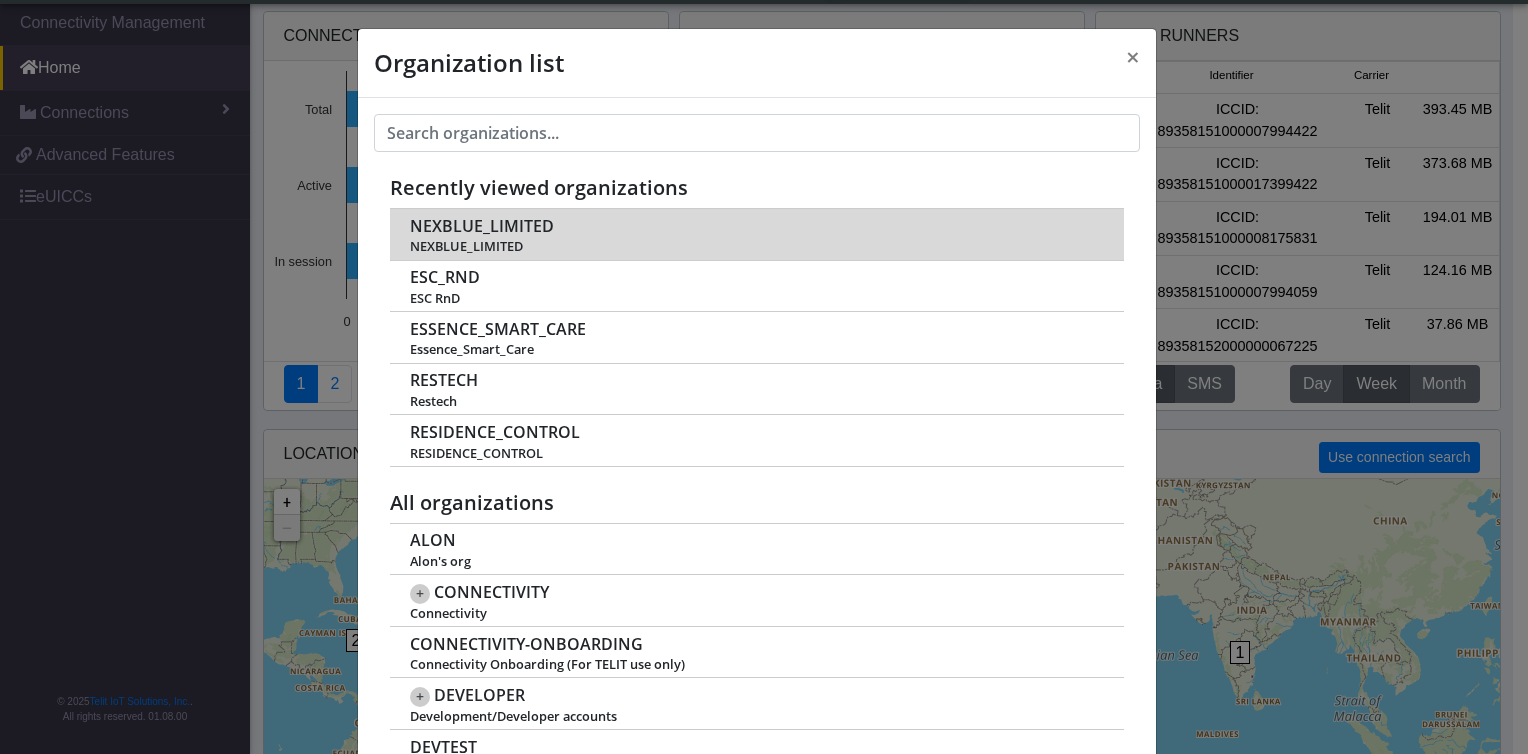click on "NEXBLUE_LIMITED" at bounding box center (756, 246) 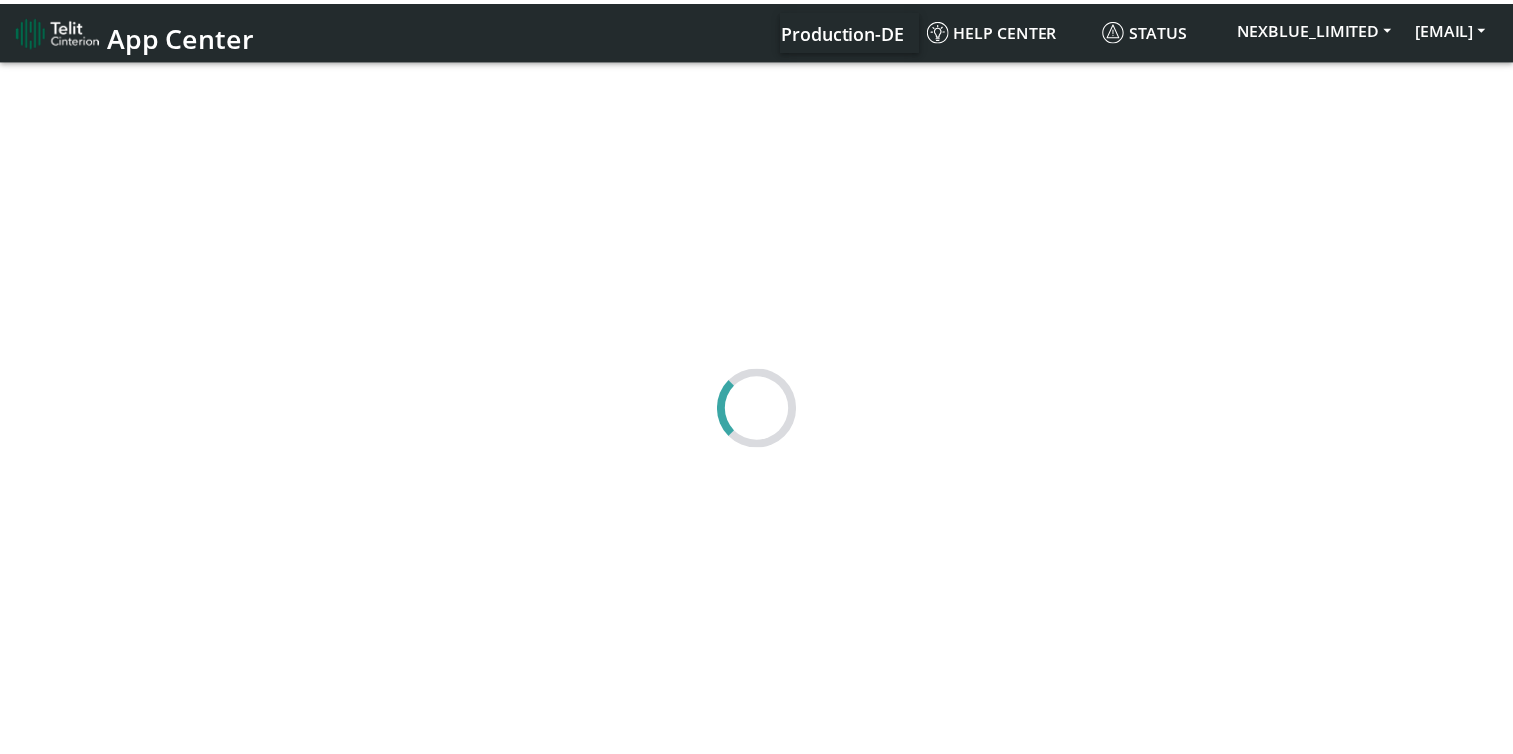 scroll, scrollTop: 0, scrollLeft: 0, axis: both 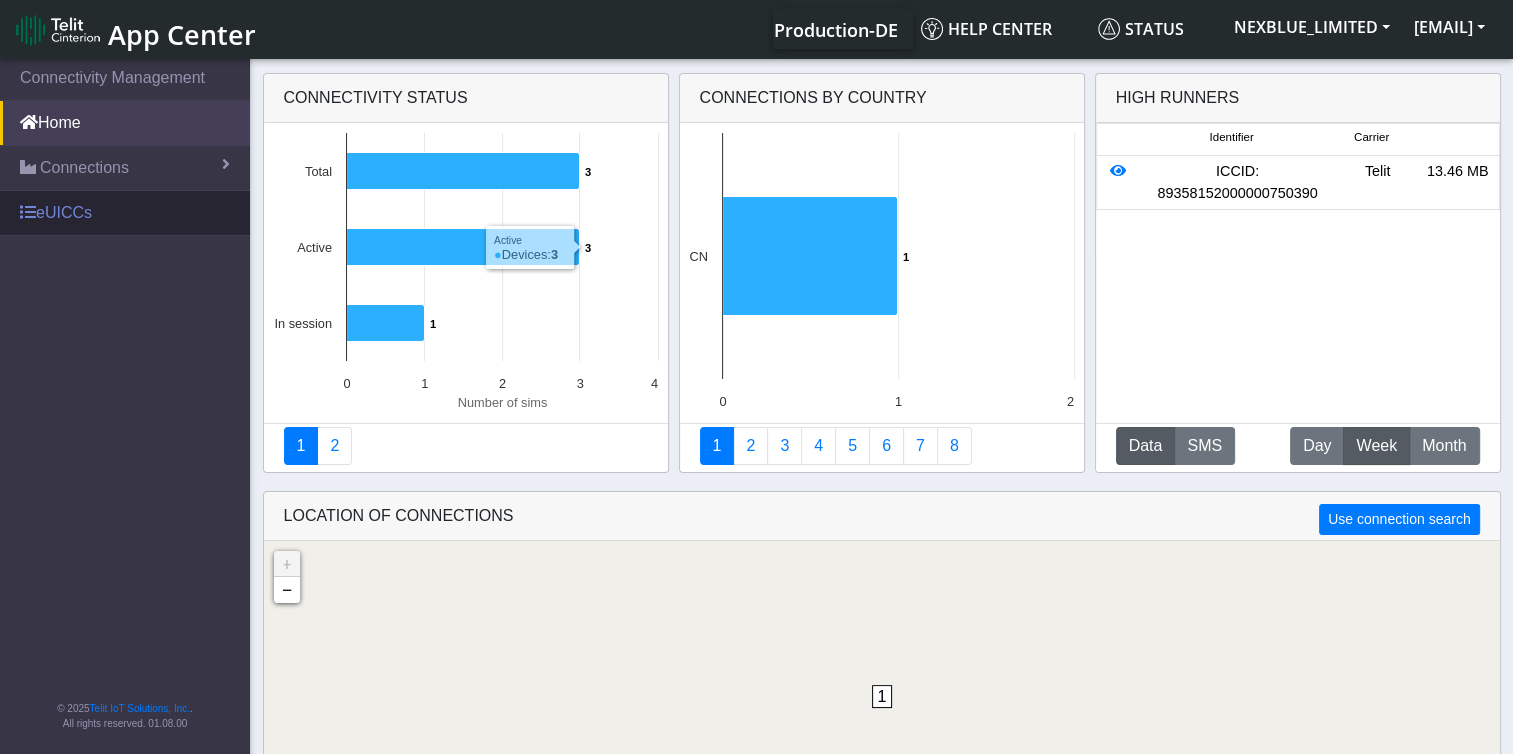 click on "eUICCs" at bounding box center (125, 213) 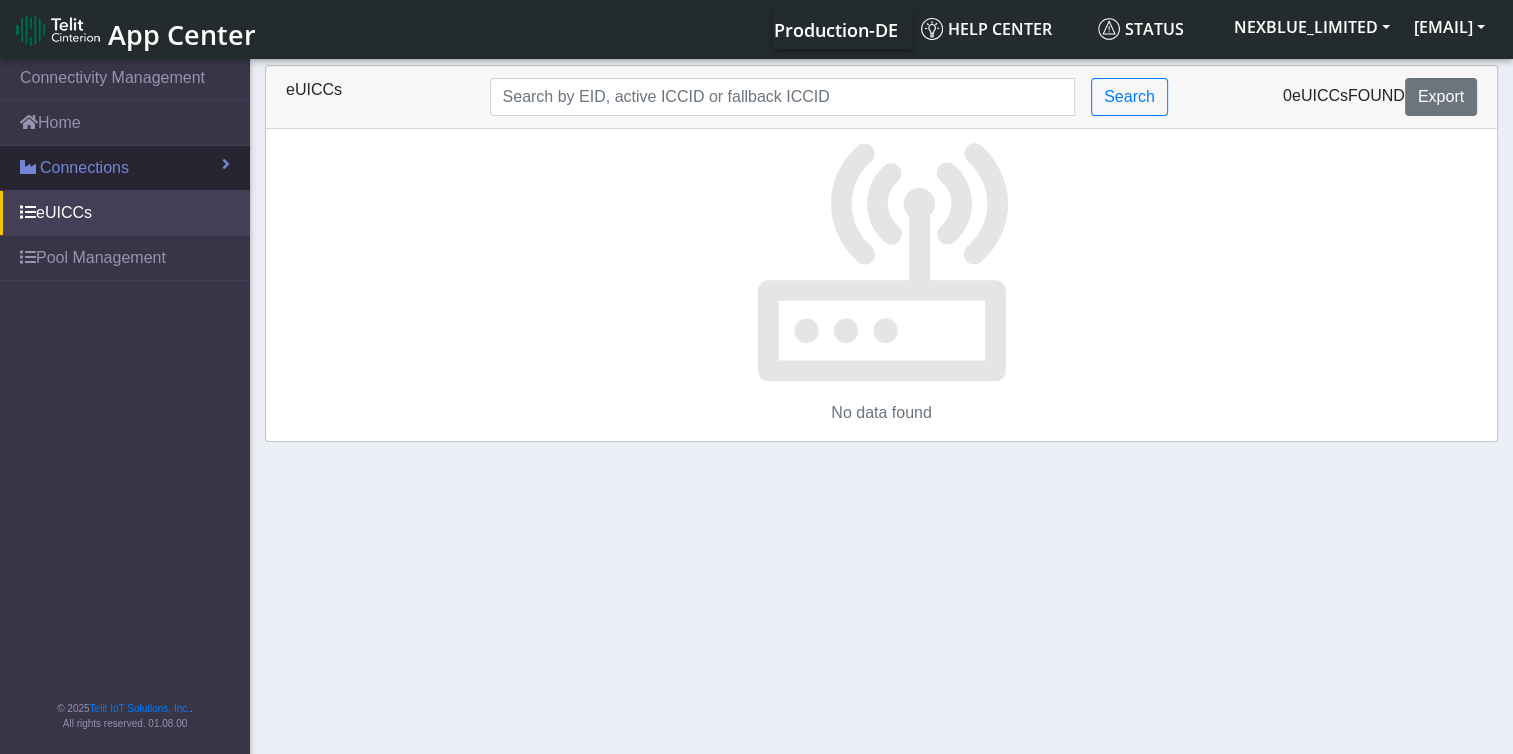 click on "Connections" at bounding box center [84, 168] 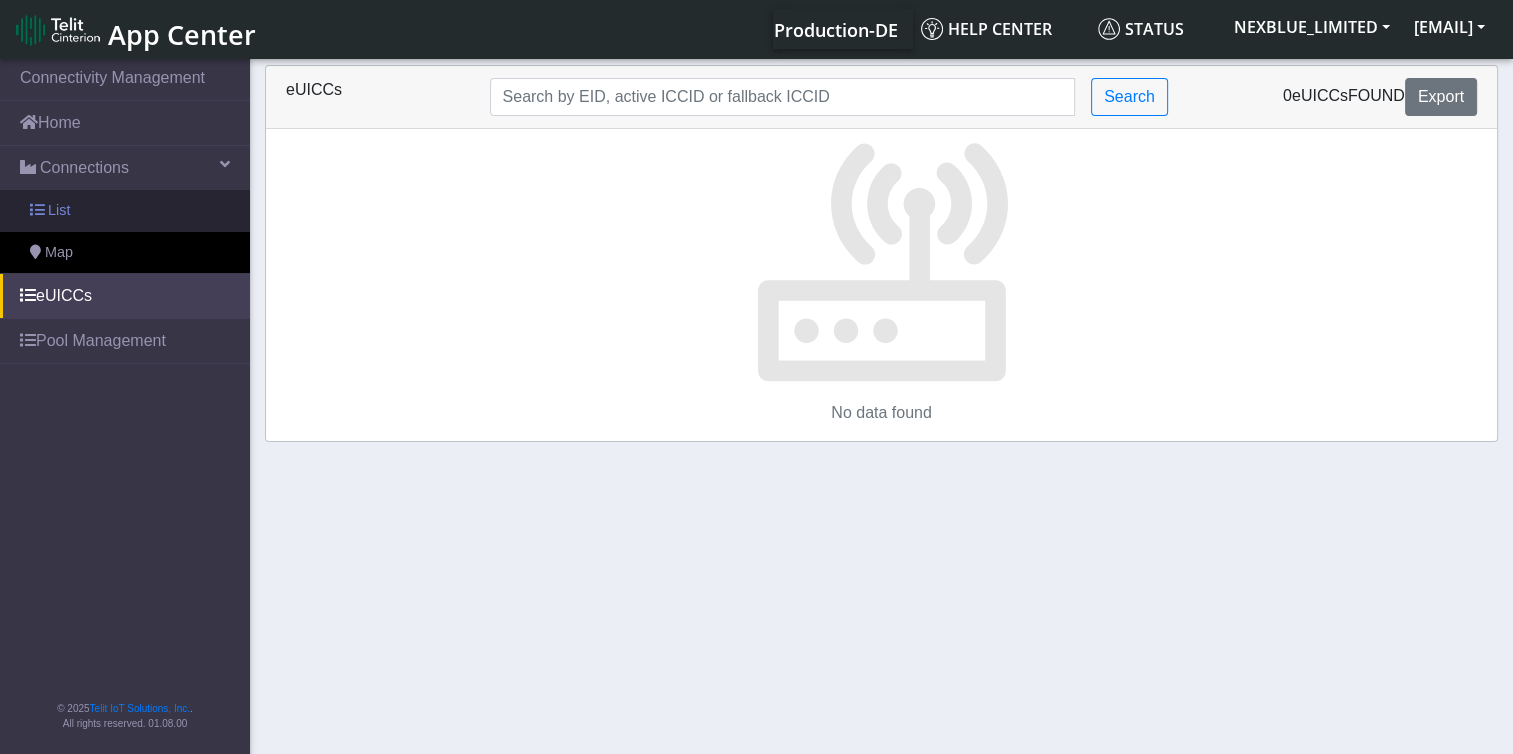 click on "List" at bounding box center [125, 211] 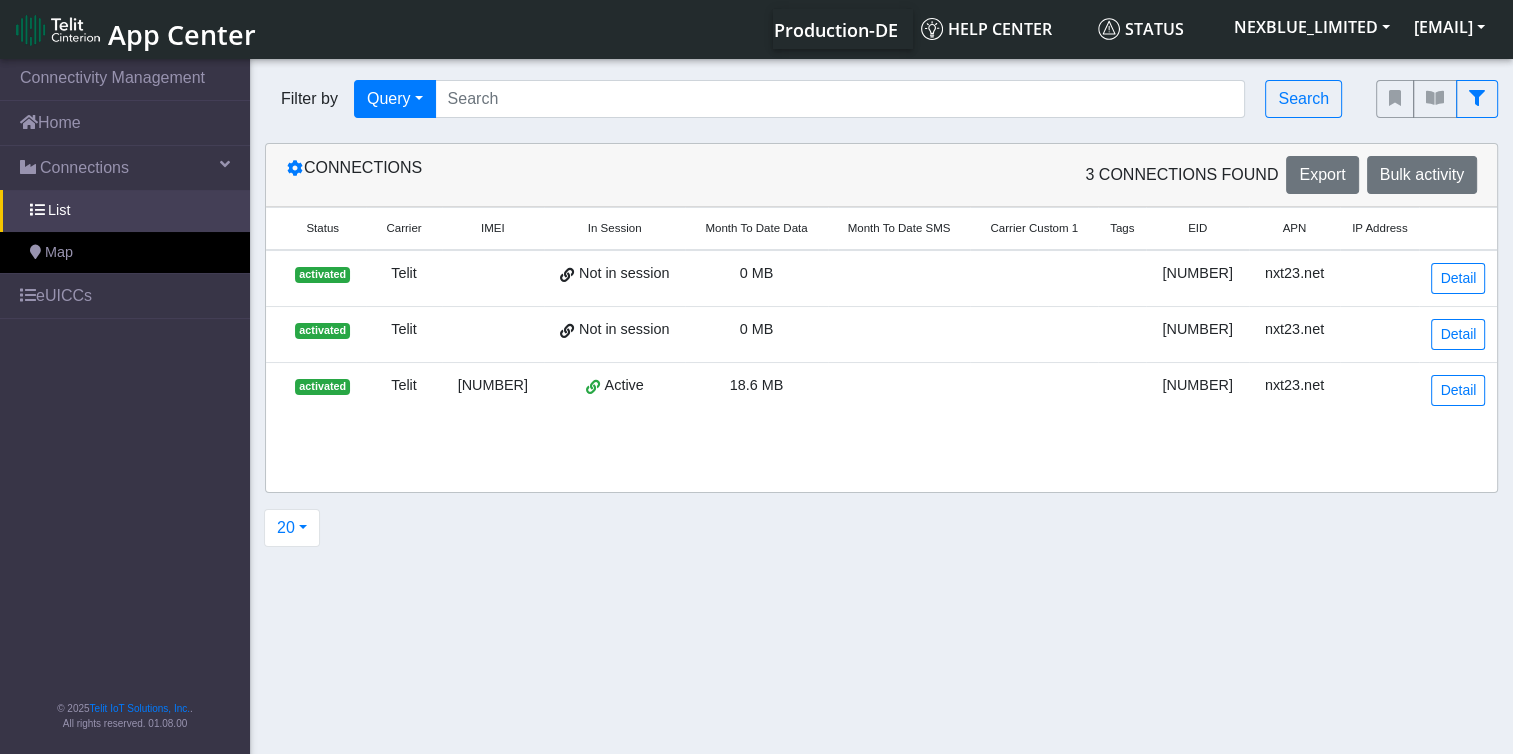 scroll, scrollTop: 0, scrollLeft: 405, axis: horizontal 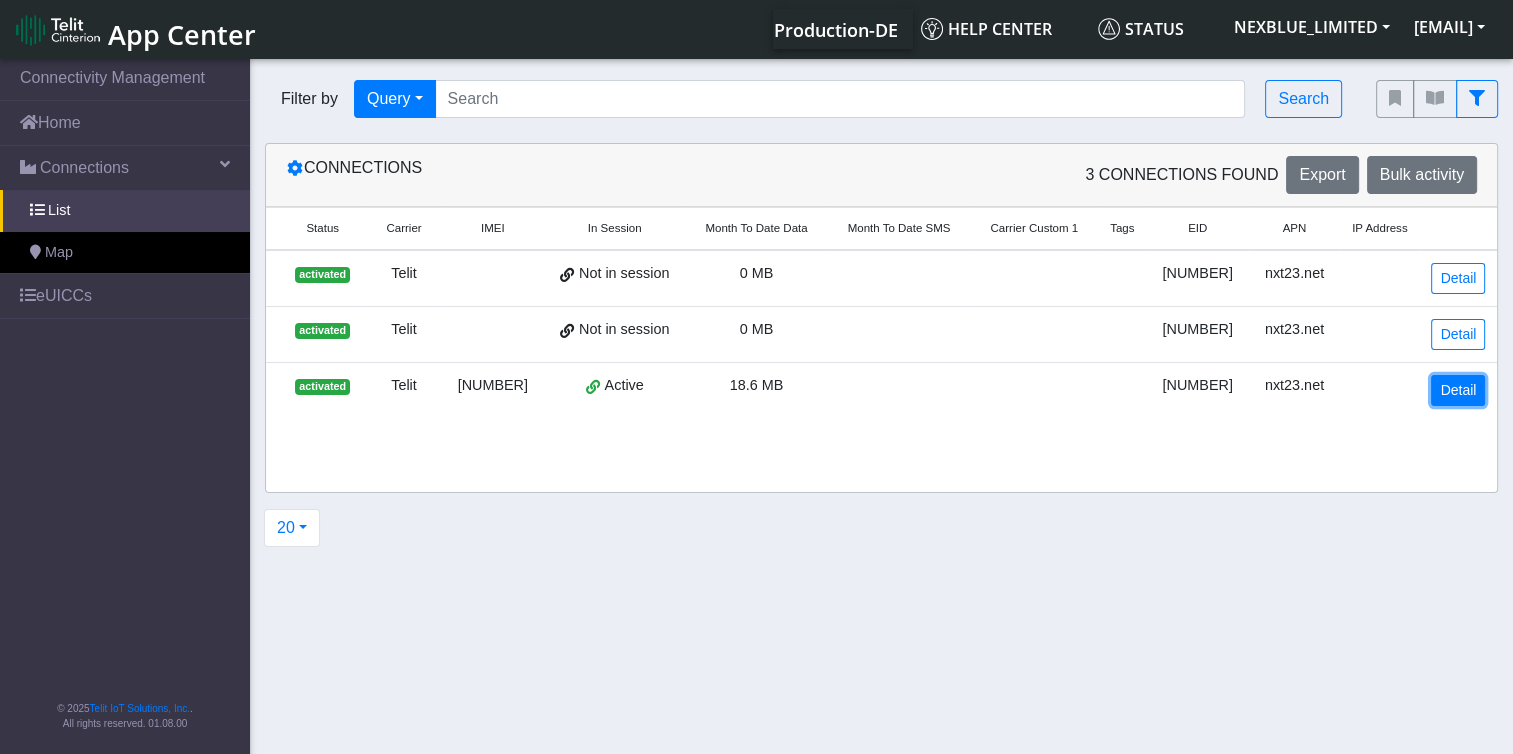 click on "Detail" at bounding box center (1458, 390) 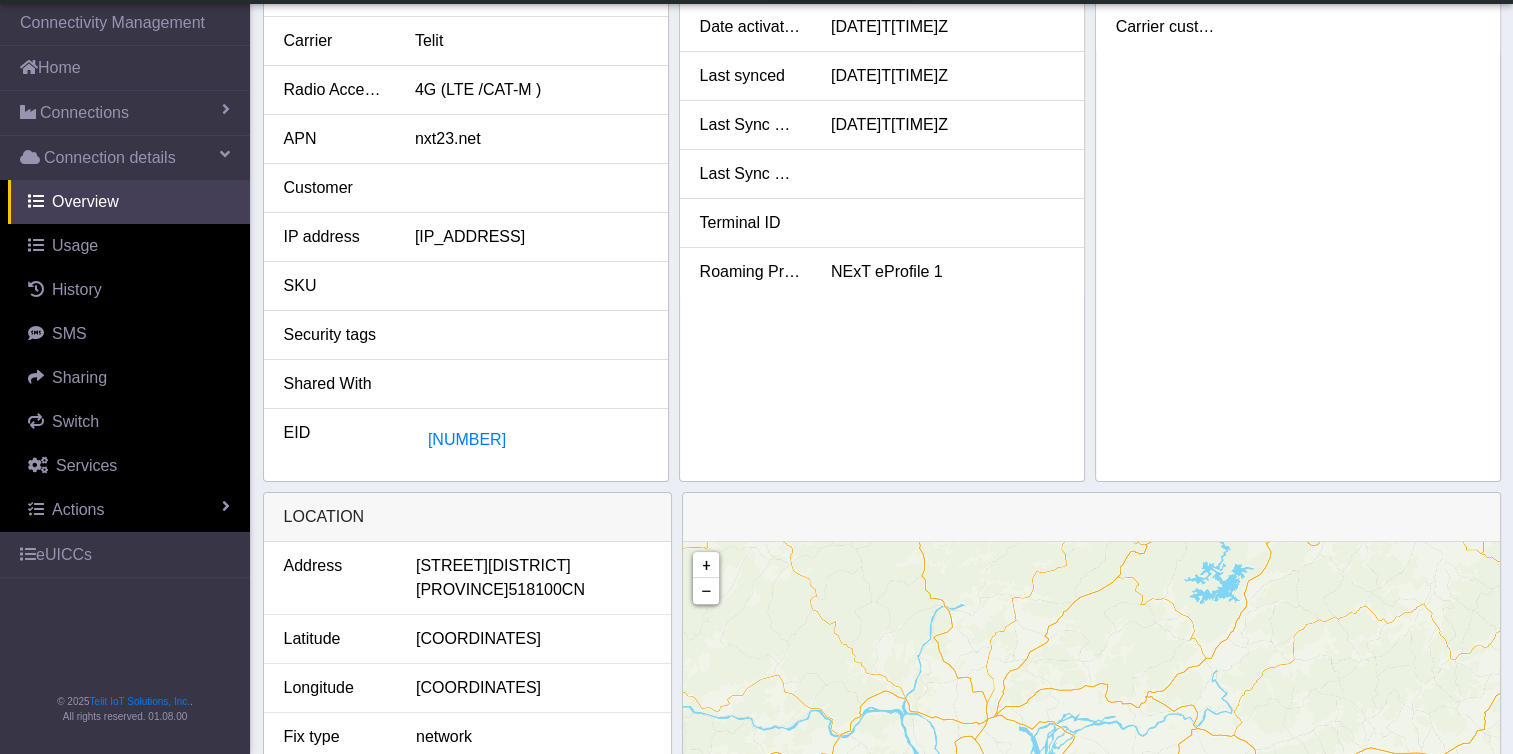 scroll, scrollTop: 100, scrollLeft: 0, axis: vertical 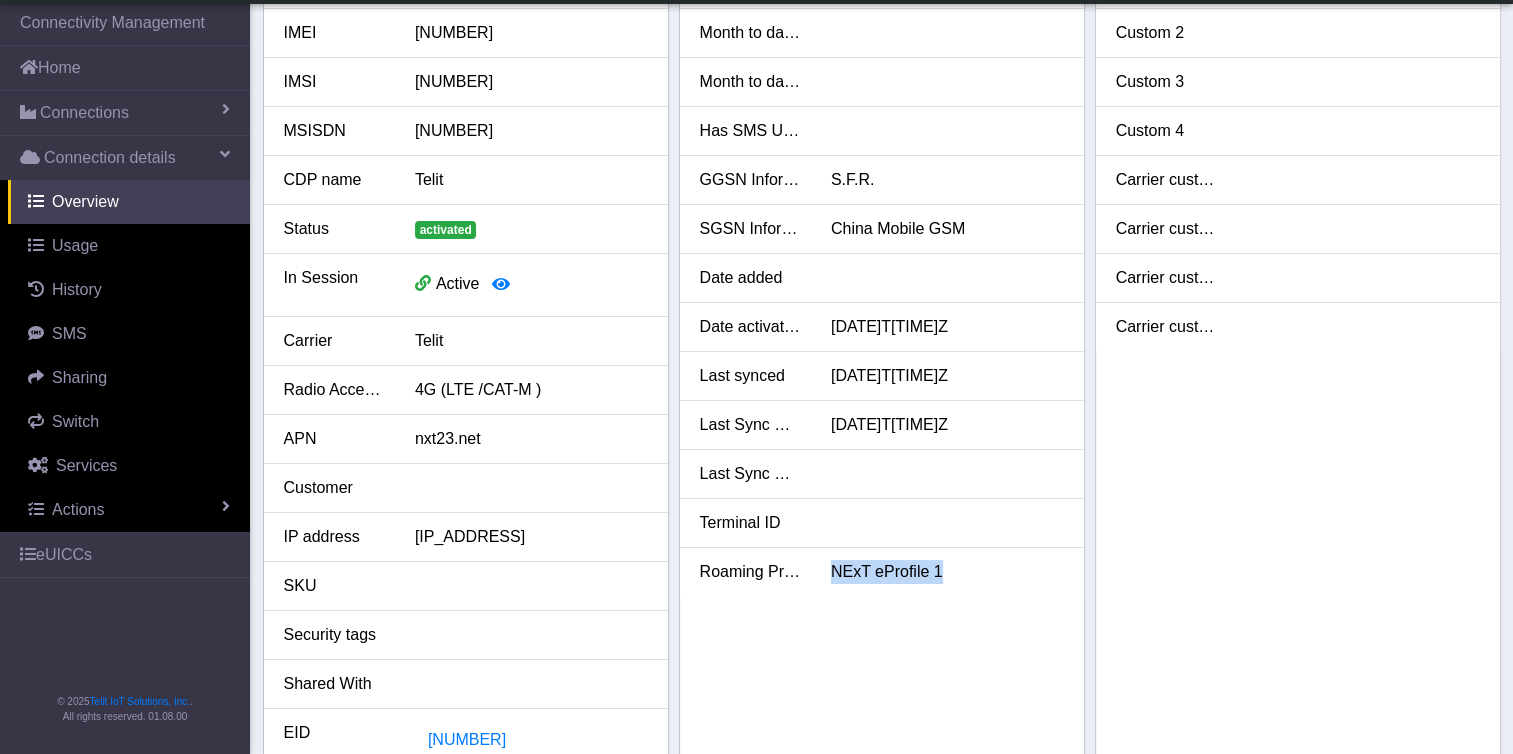 drag, startPoint x: 947, startPoint y: 574, endPoint x: 828, endPoint y: 571, distance: 119.03781 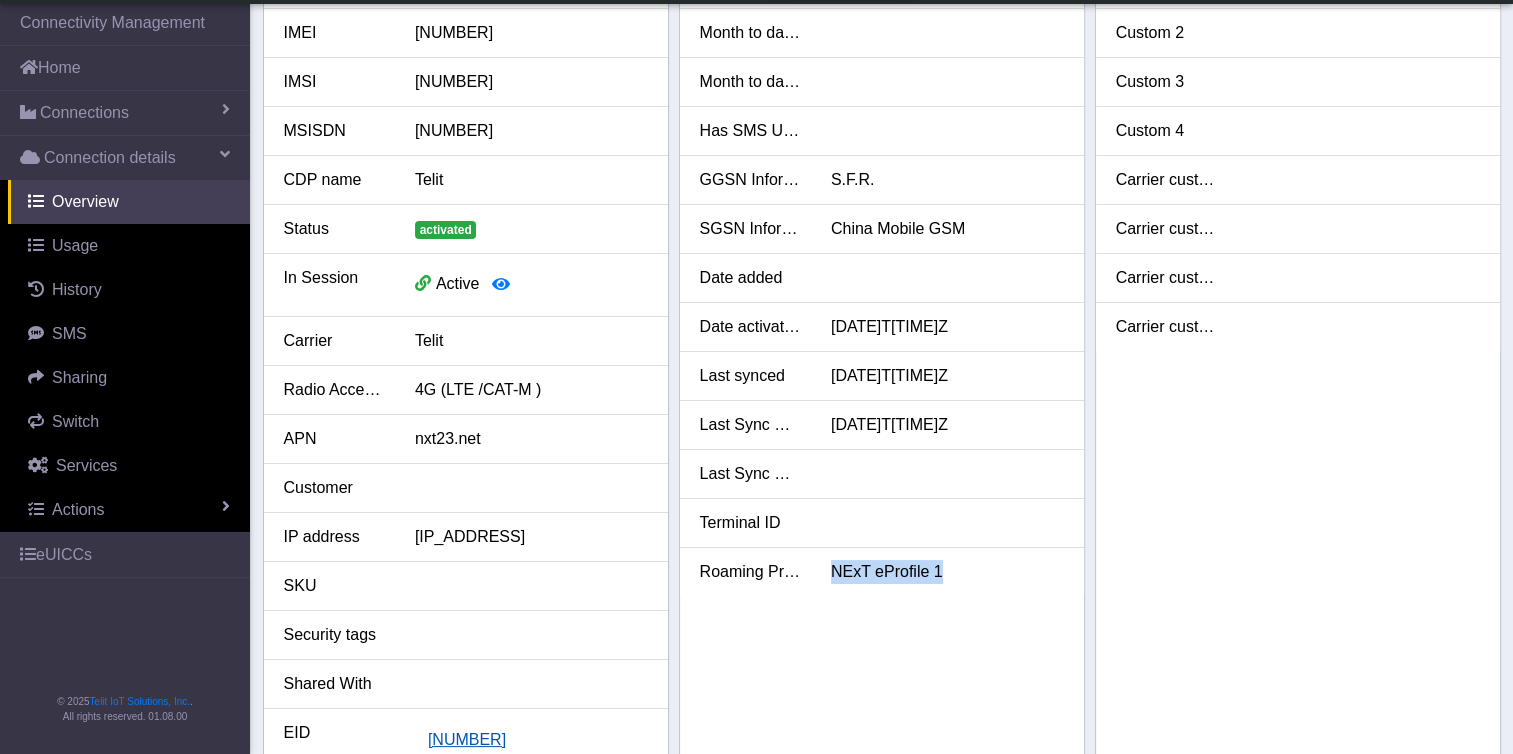 click on "89033023426500000000060318531995" at bounding box center (467, 739) 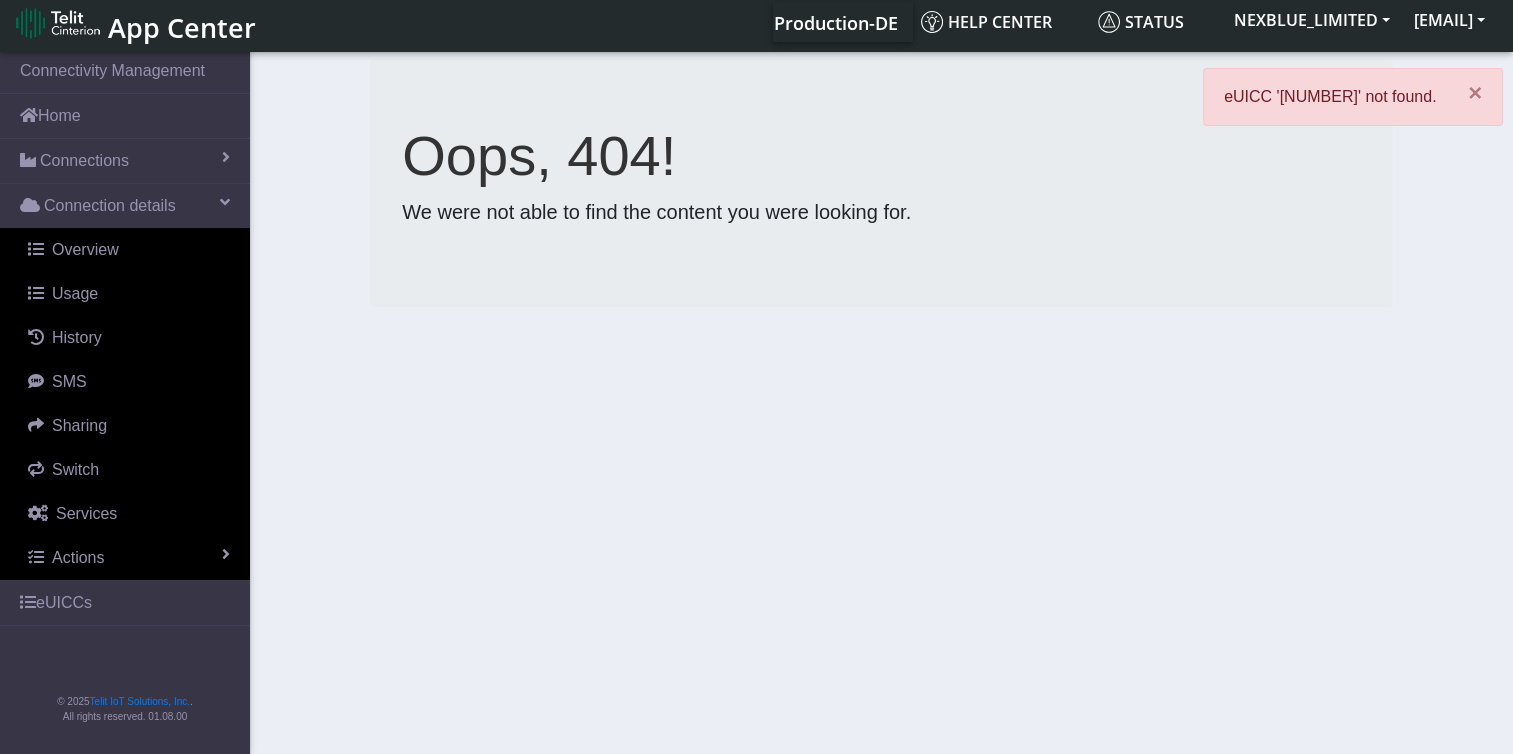 scroll, scrollTop: 0, scrollLeft: 0, axis: both 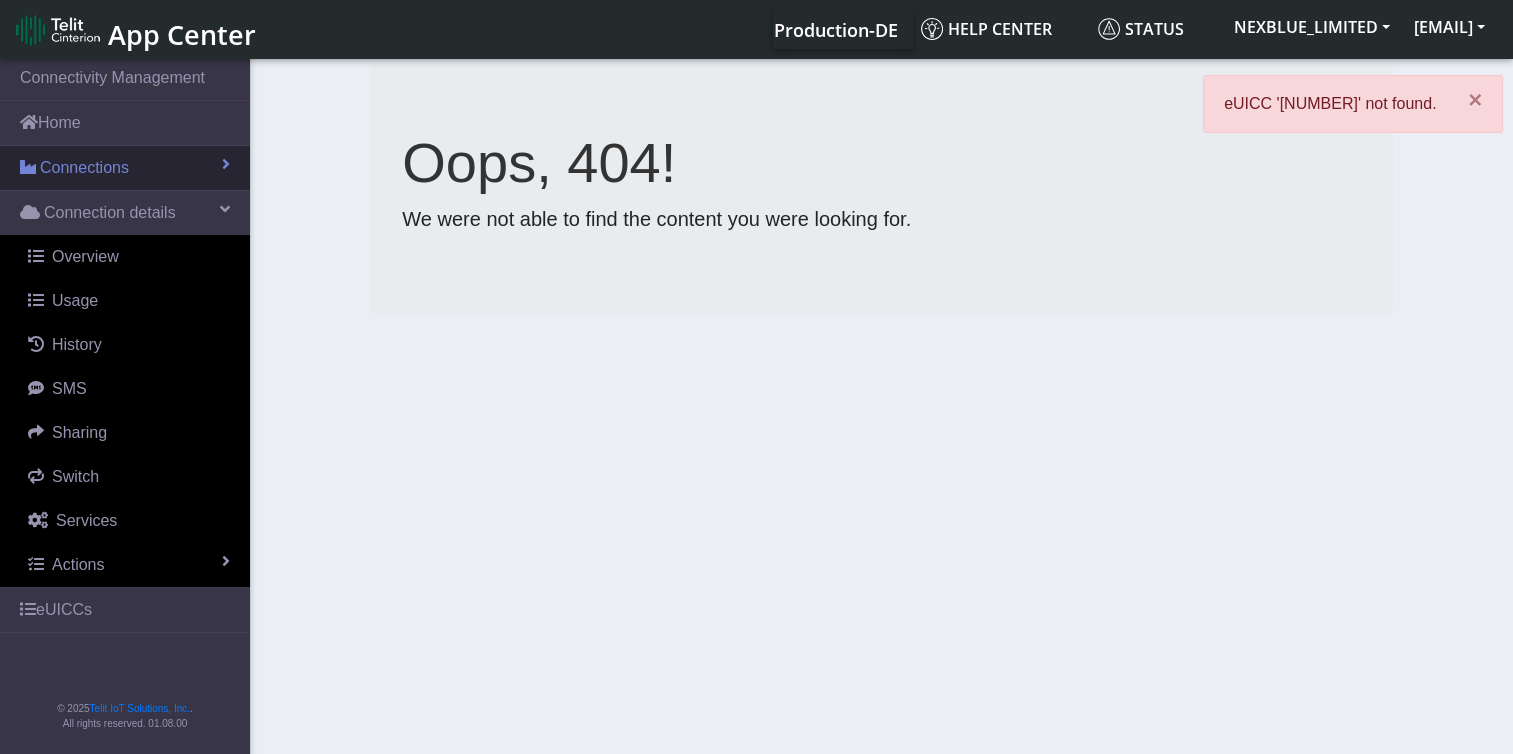 click on "Connections" at bounding box center [84, 168] 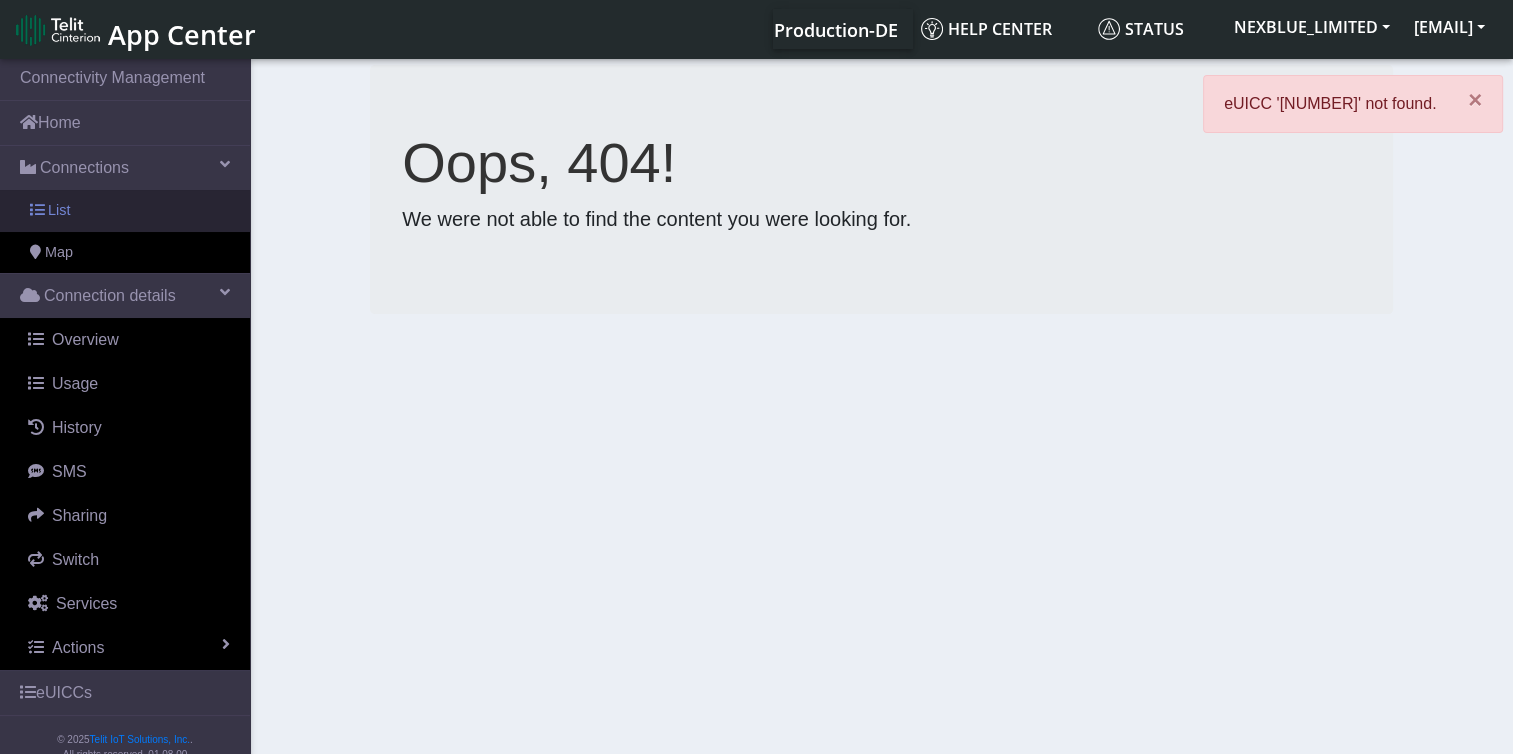 click on "List" at bounding box center [125, 211] 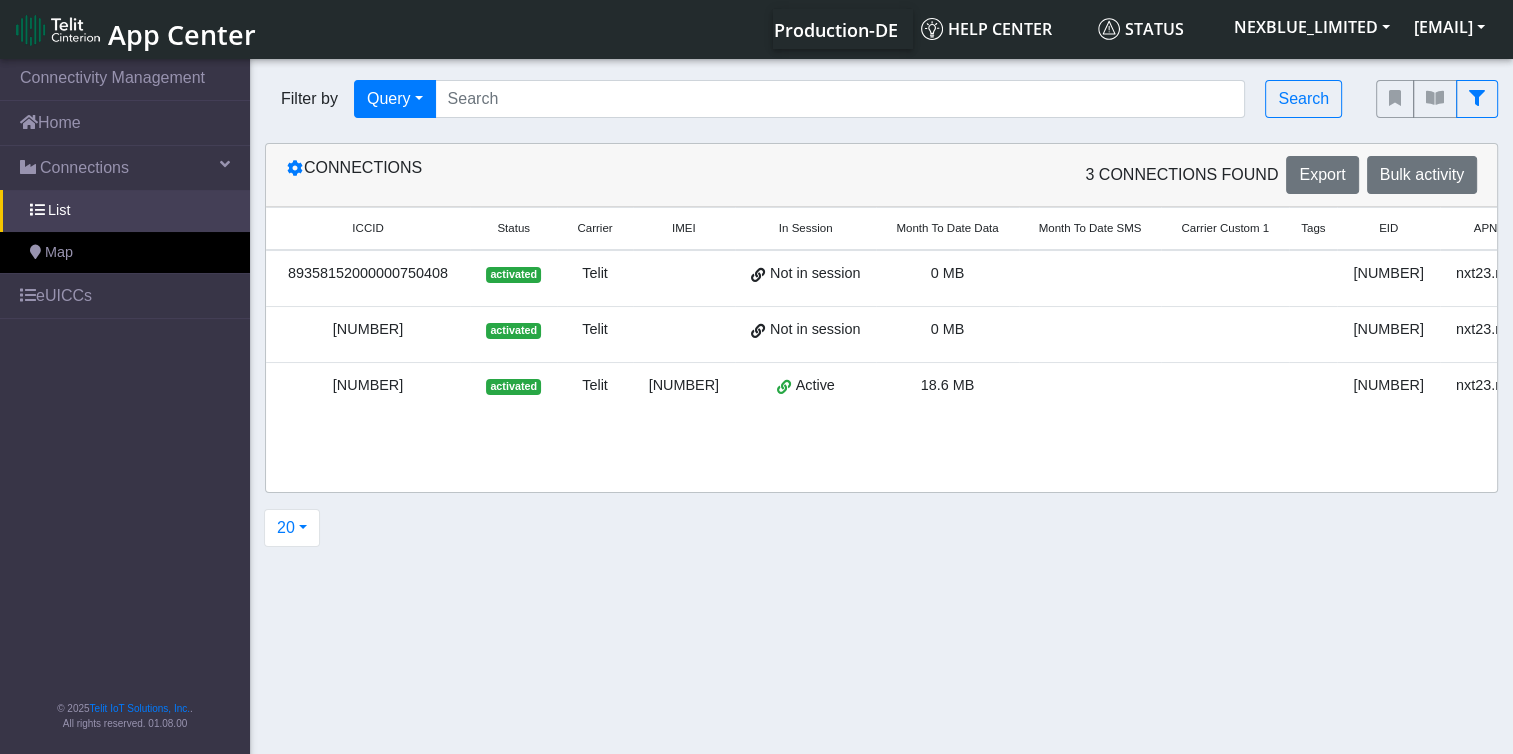 click on "89358152000000750408" at bounding box center (368, 274) 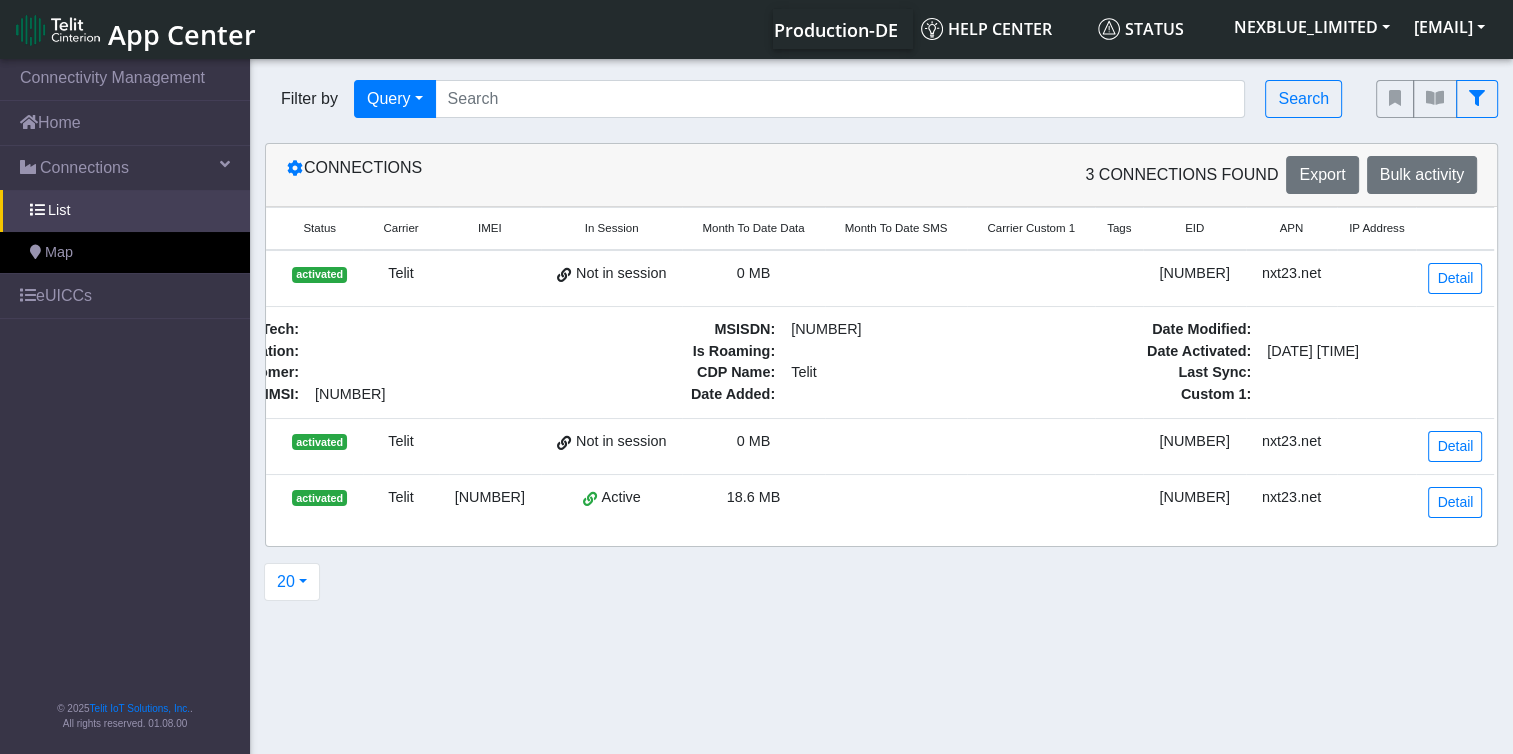 scroll, scrollTop: 0, scrollLeft: 408, axis: horizontal 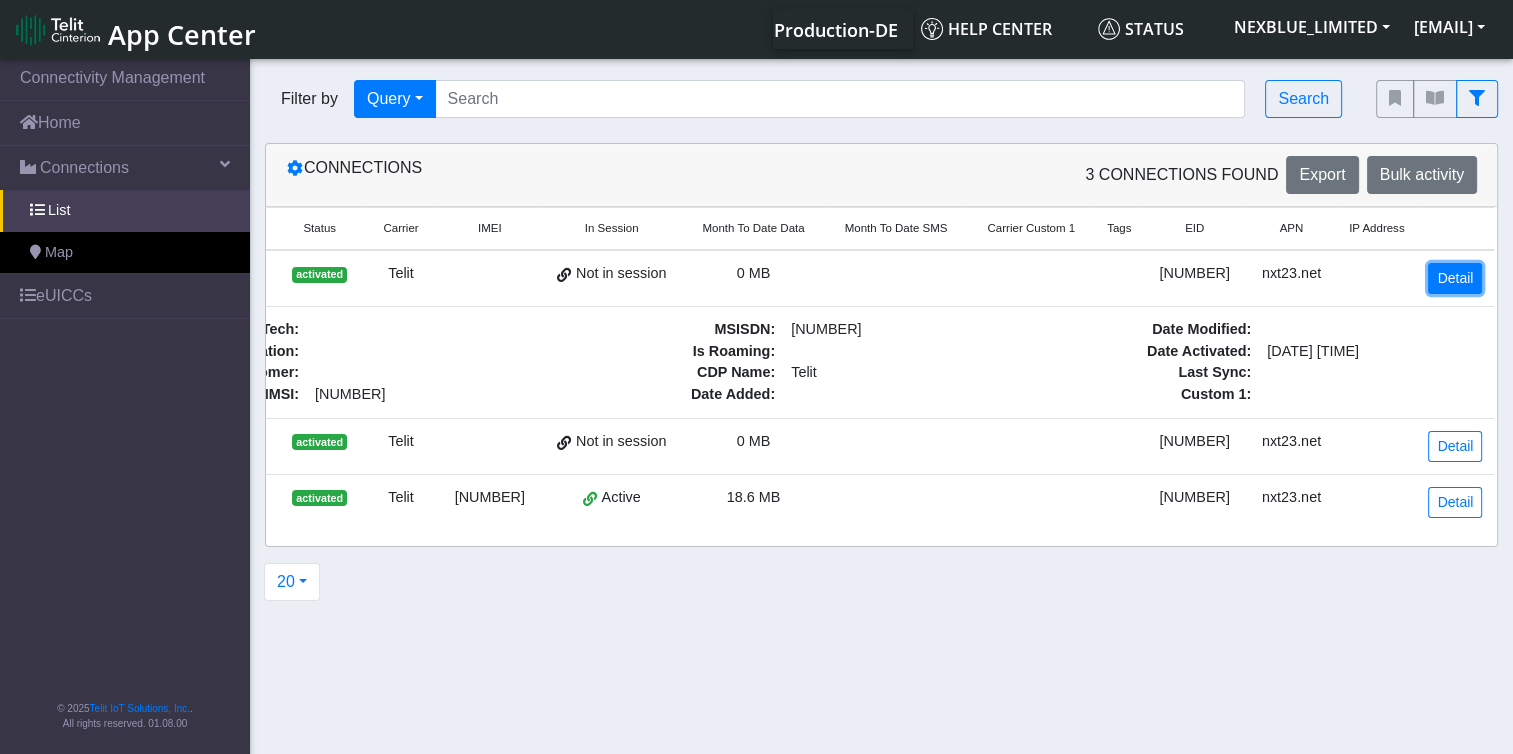 click on "Detail" at bounding box center [1455, 278] 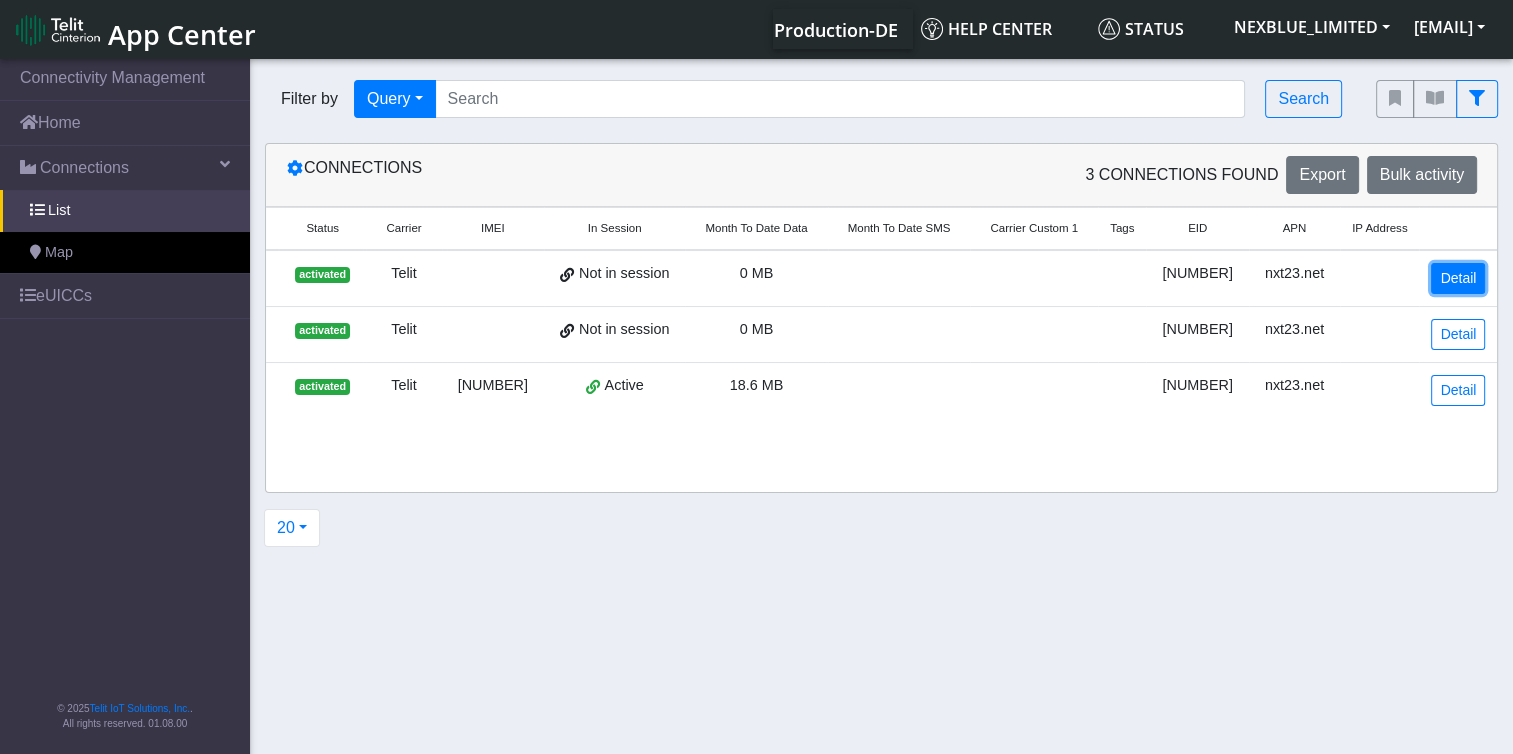 scroll, scrollTop: 0, scrollLeft: 405, axis: horizontal 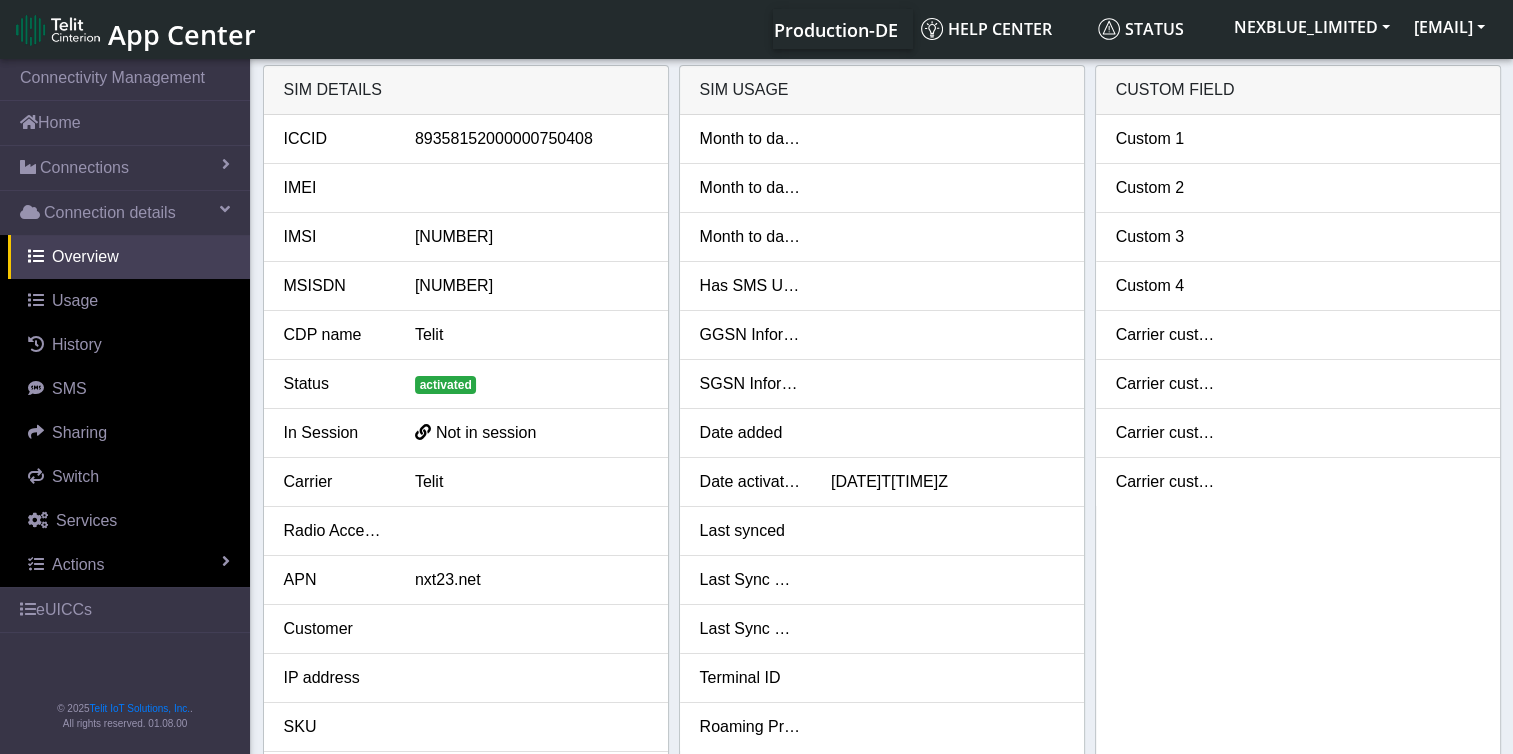 click on "89358152000000750408" at bounding box center (531, 139) 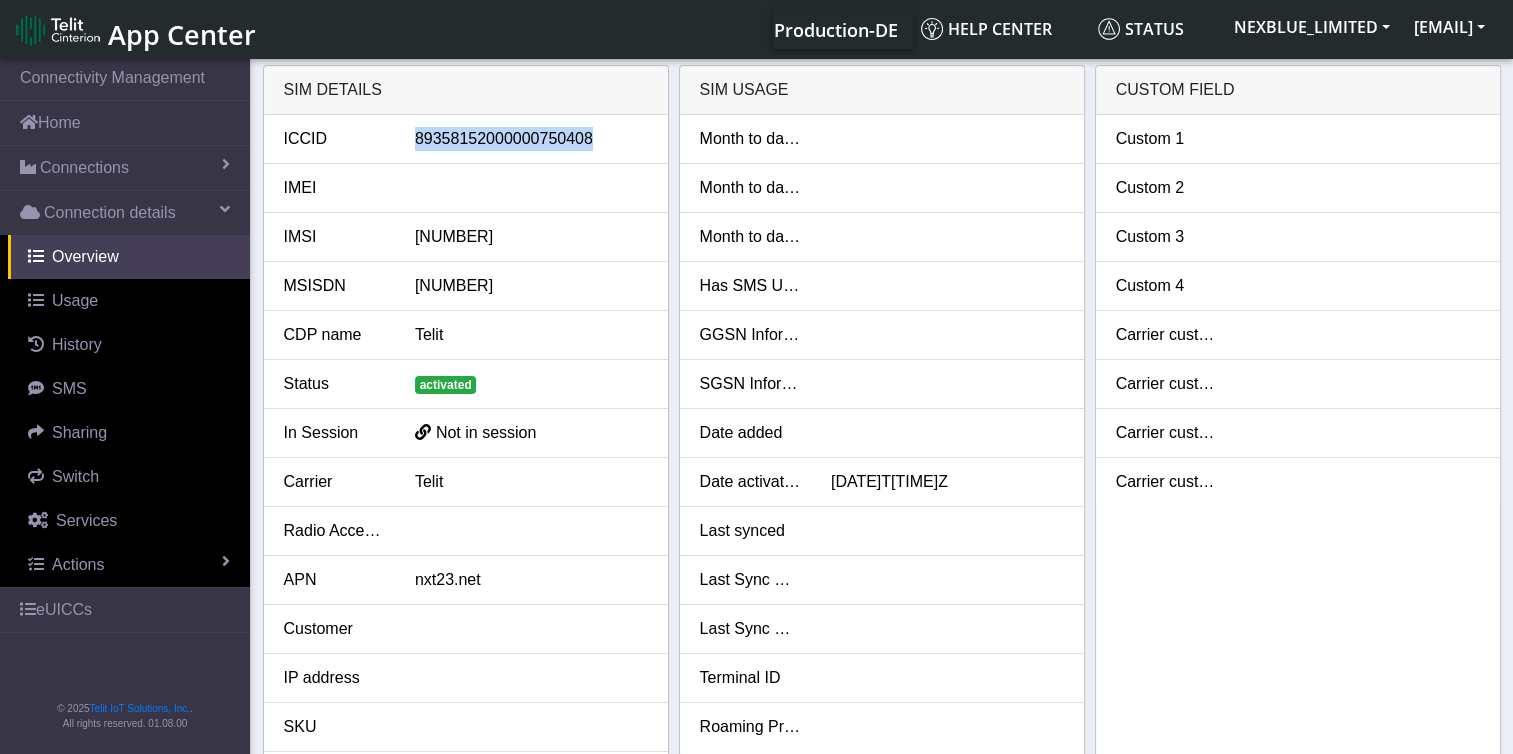 click on "89358152000000750408" at bounding box center [531, 139] 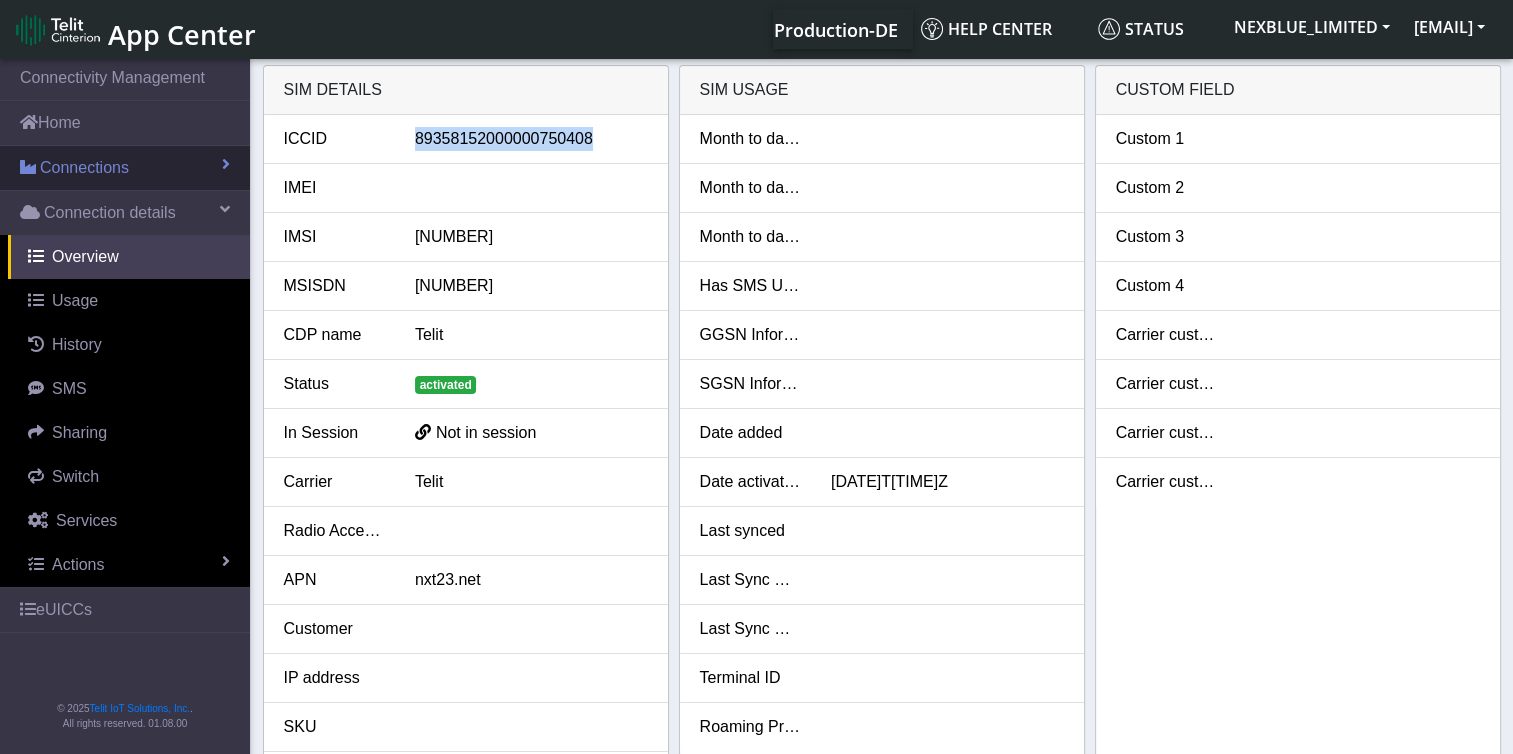 click on "Connections" at bounding box center (84, 168) 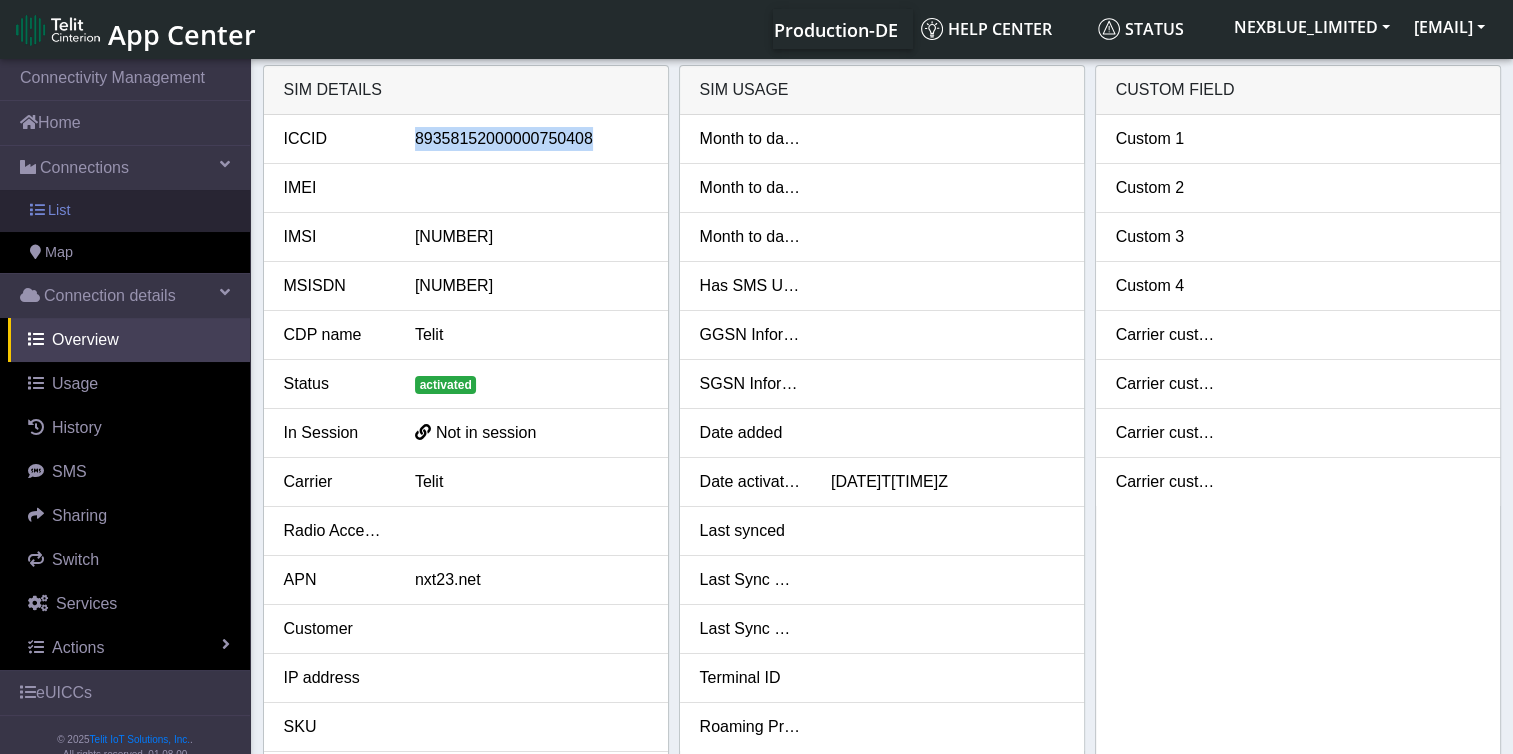 click on "List" at bounding box center (125, 211) 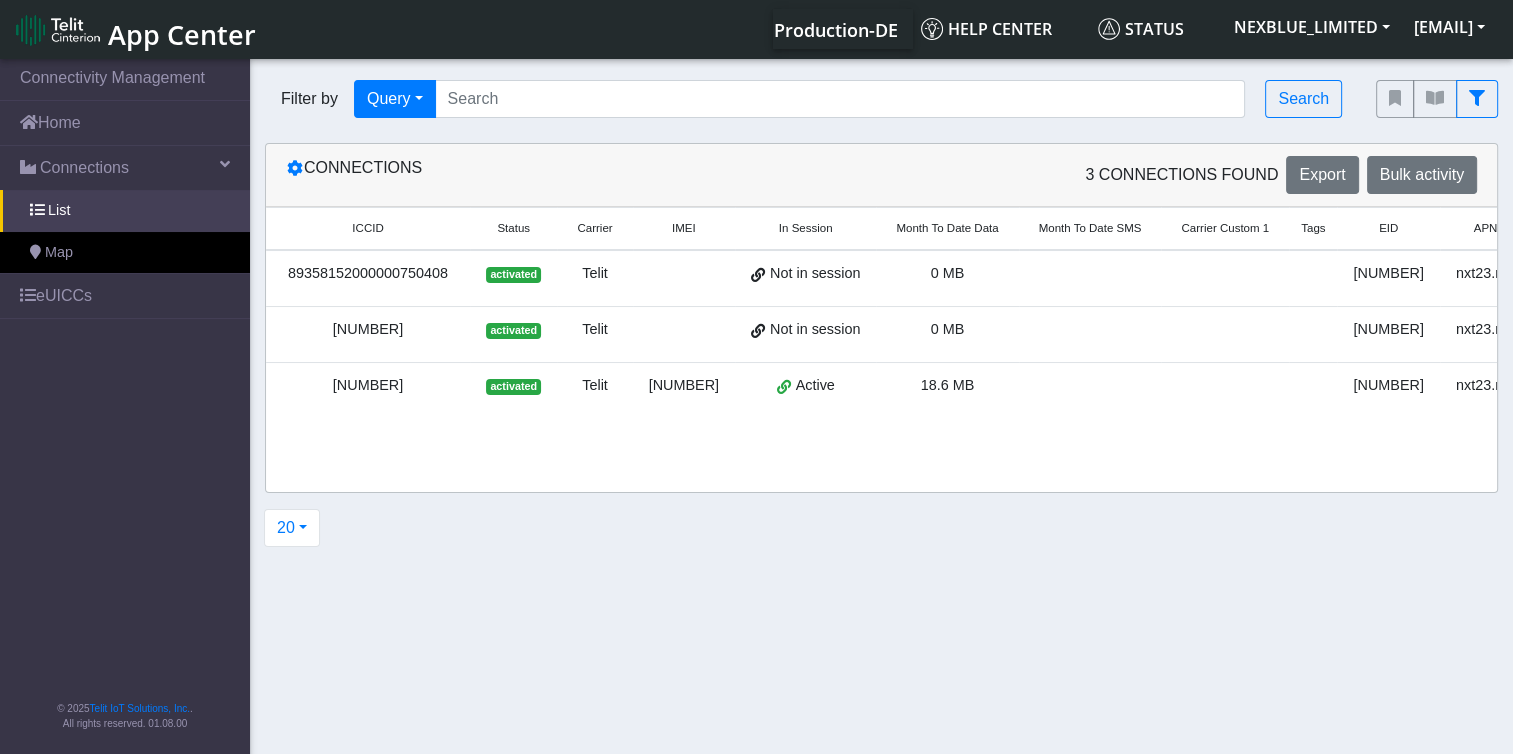 click at bounding box center (1313, 335) 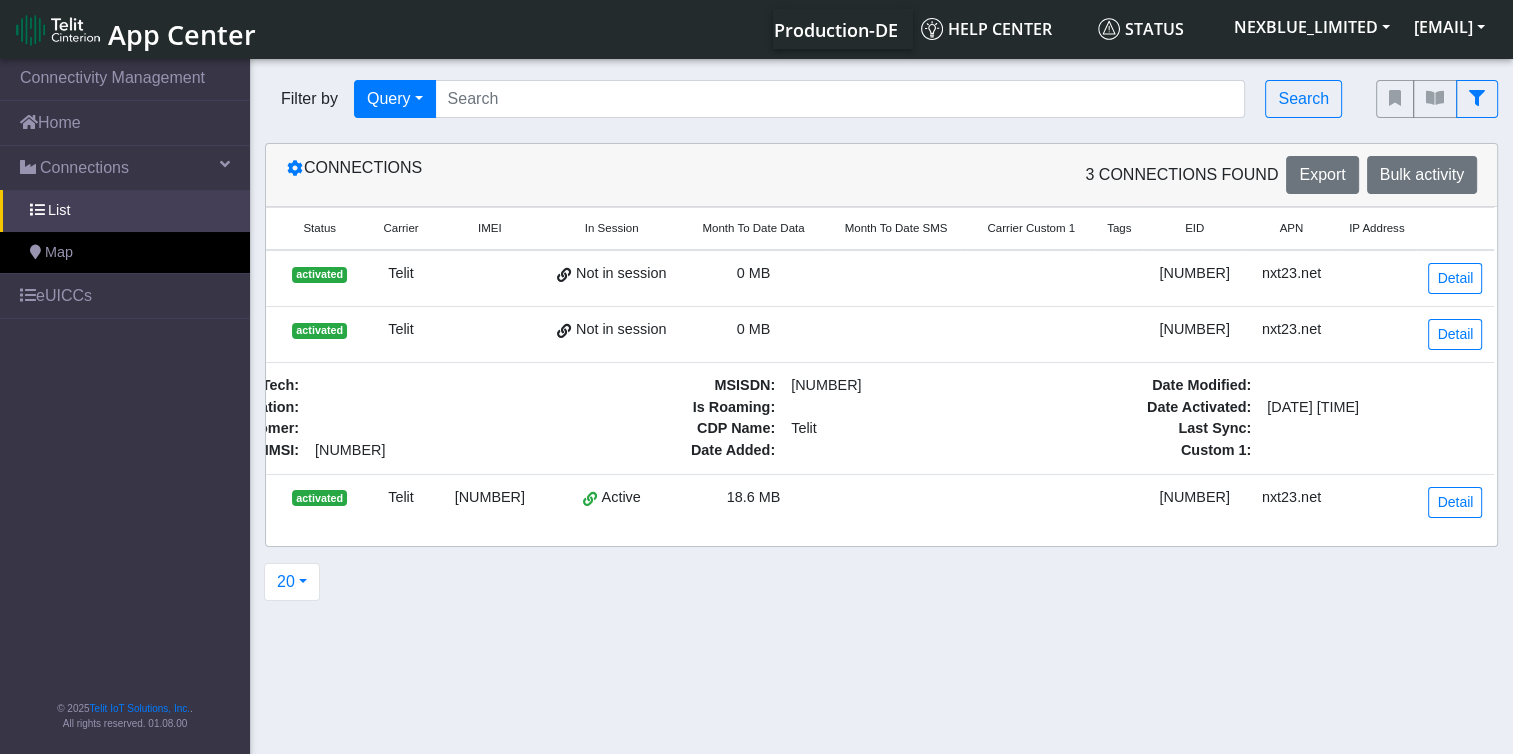 scroll, scrollTop: 0, scrollLeft: 377, axis: horizontal 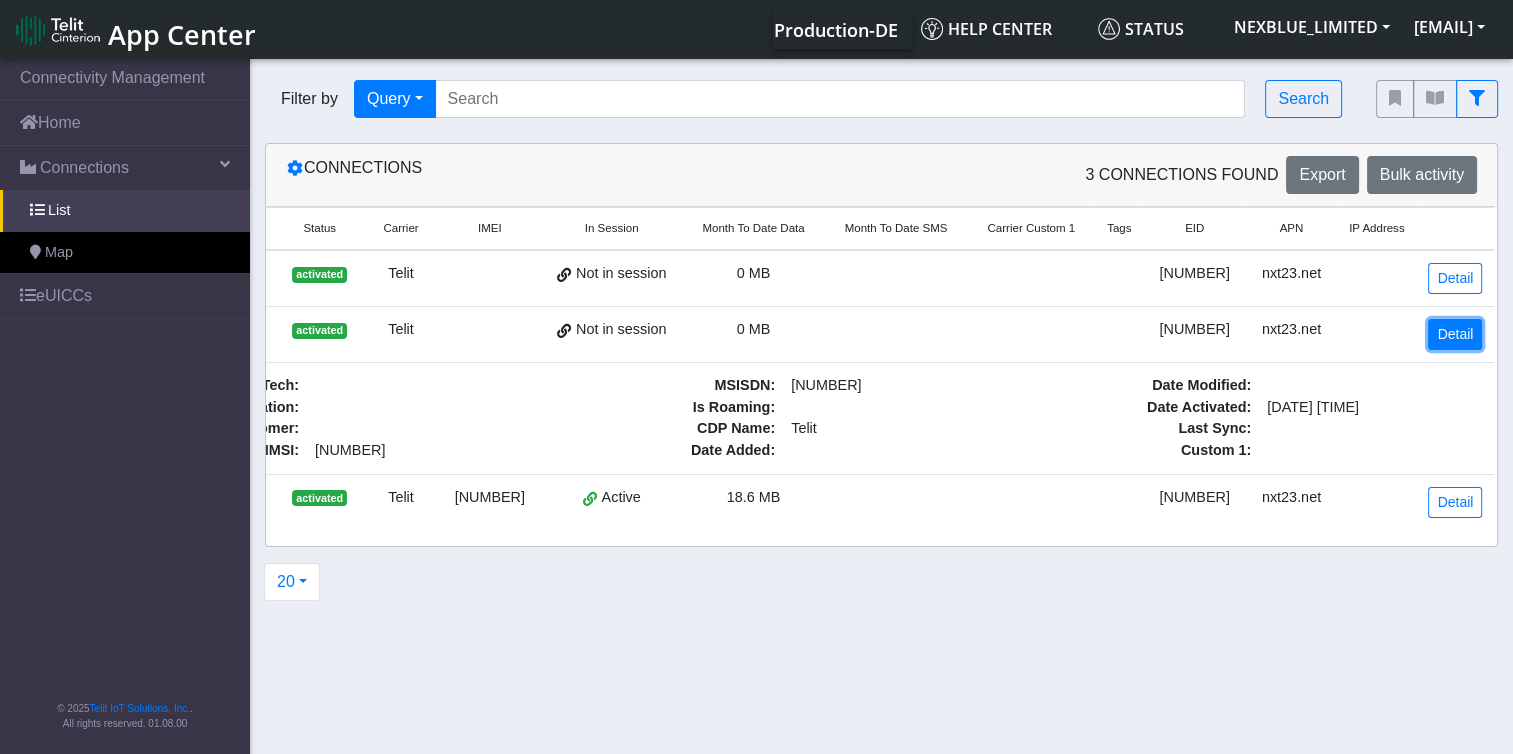 click on "Detail" at bounding box center [1455, 334] 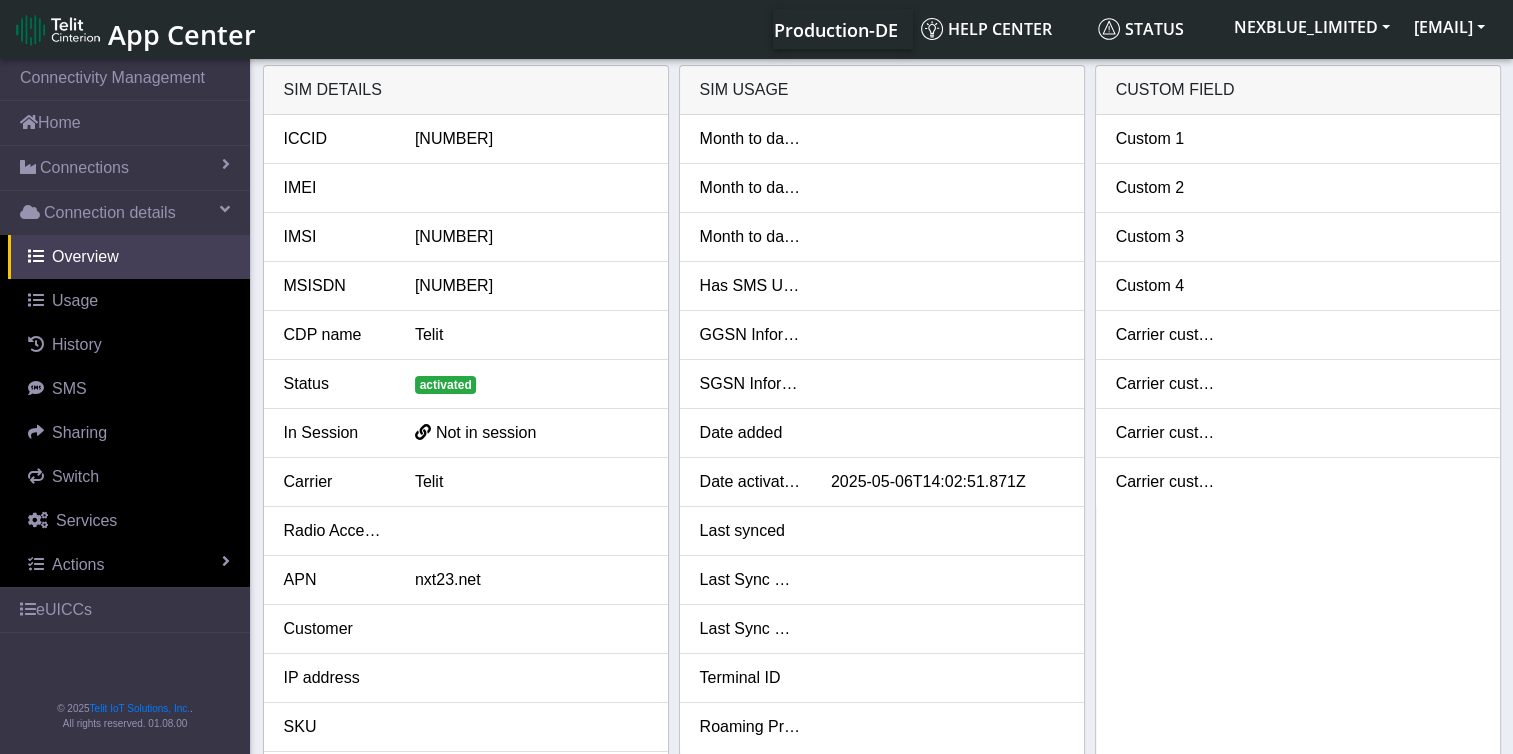 click on "89358152000000750416" at bounding box center (531, 139) 